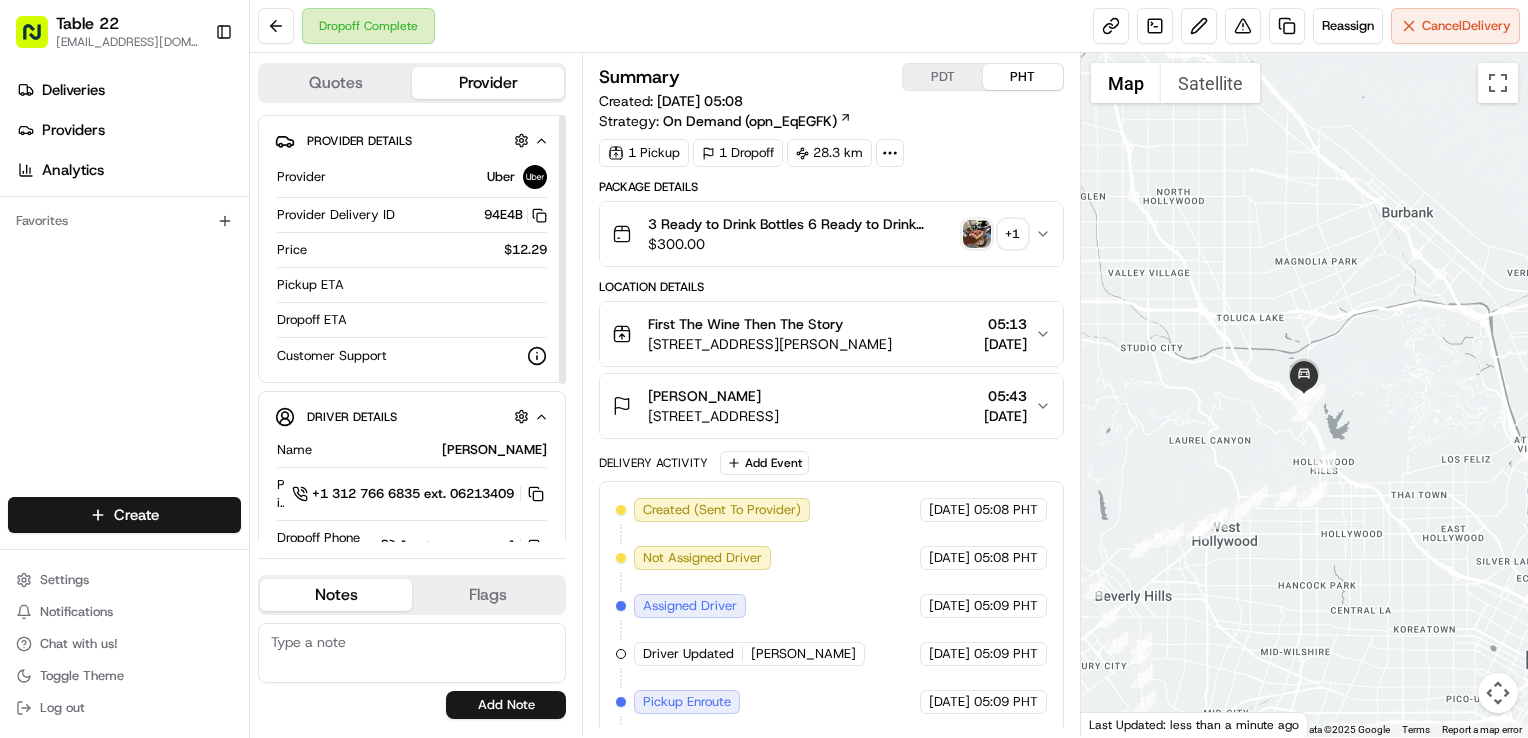 scroll, scrollTop: 0, scrollLeft: 0, axis: both 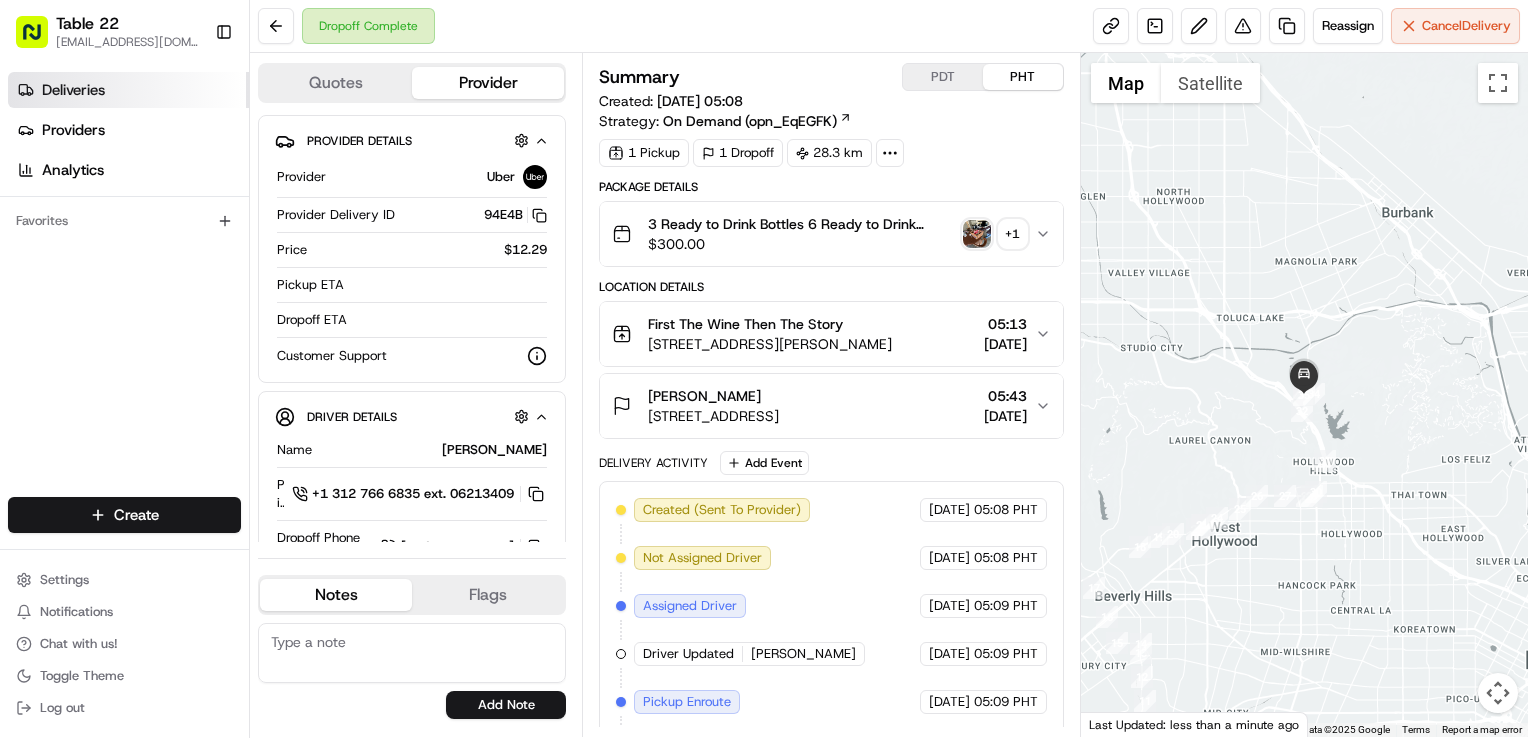 drag, startPoint x: 0, startPoint y: 0, endPoint x: 81, endPoint y: 103, distance: 131.03435 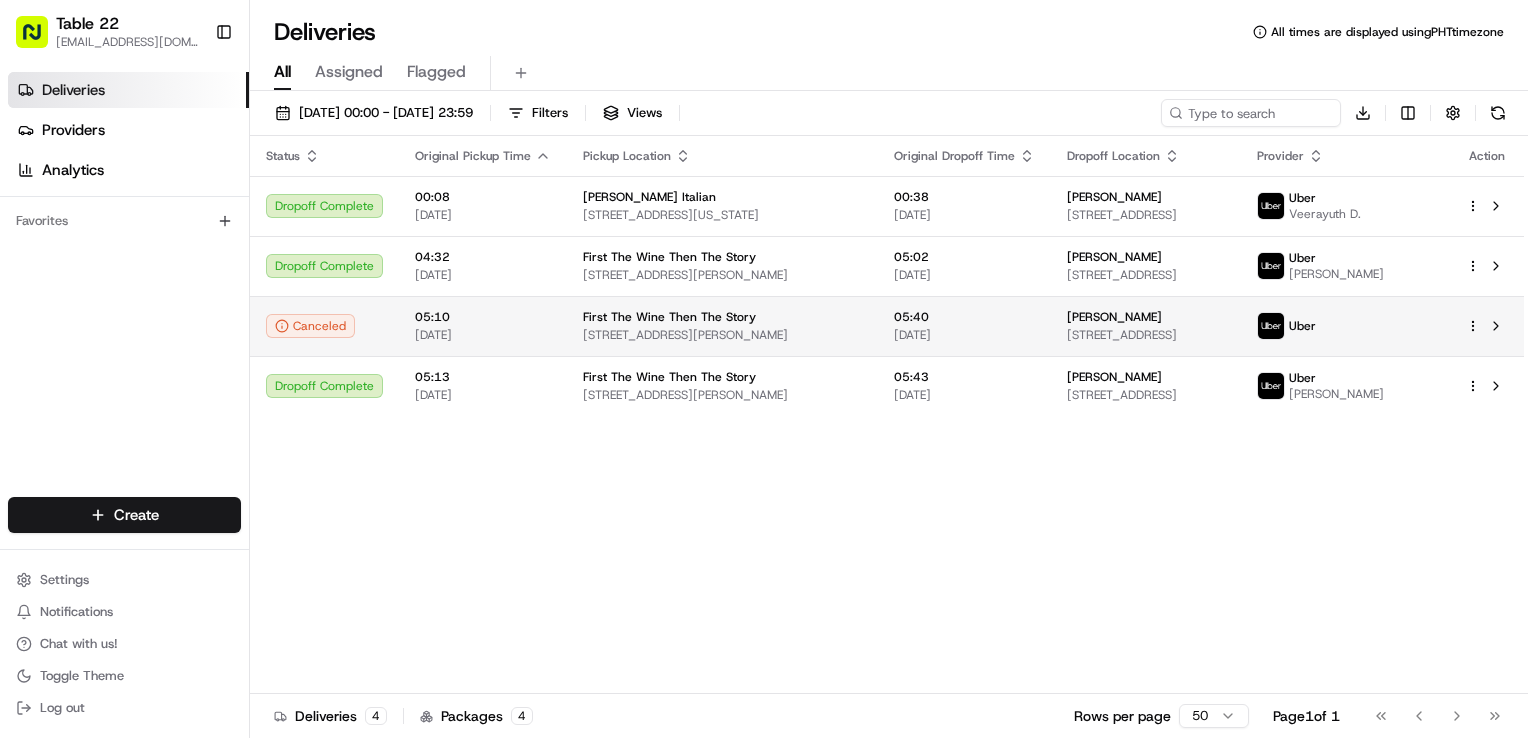 click on "[DATE]" at bounding box center (964, 335) 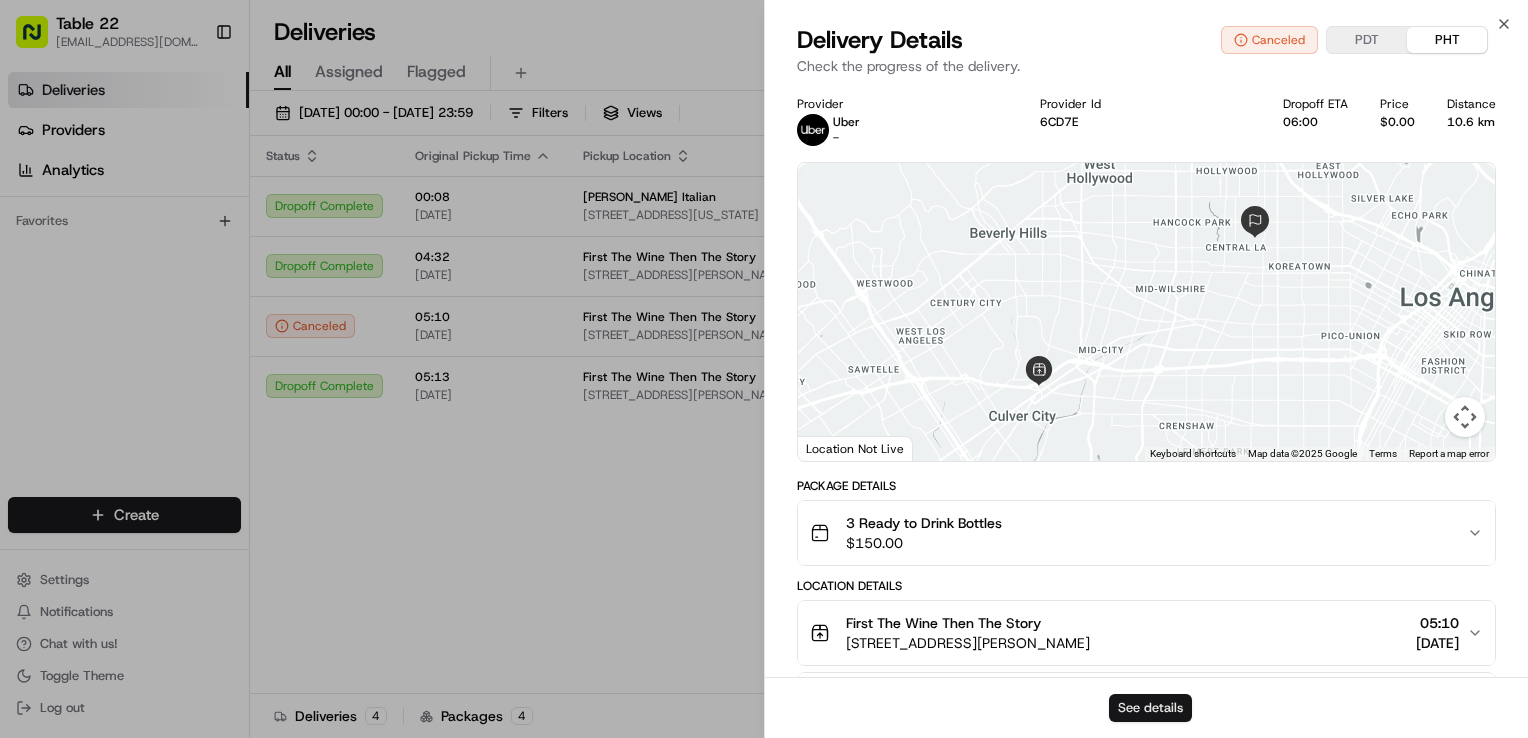 click on "See details" at bounding box center (1150, 708) 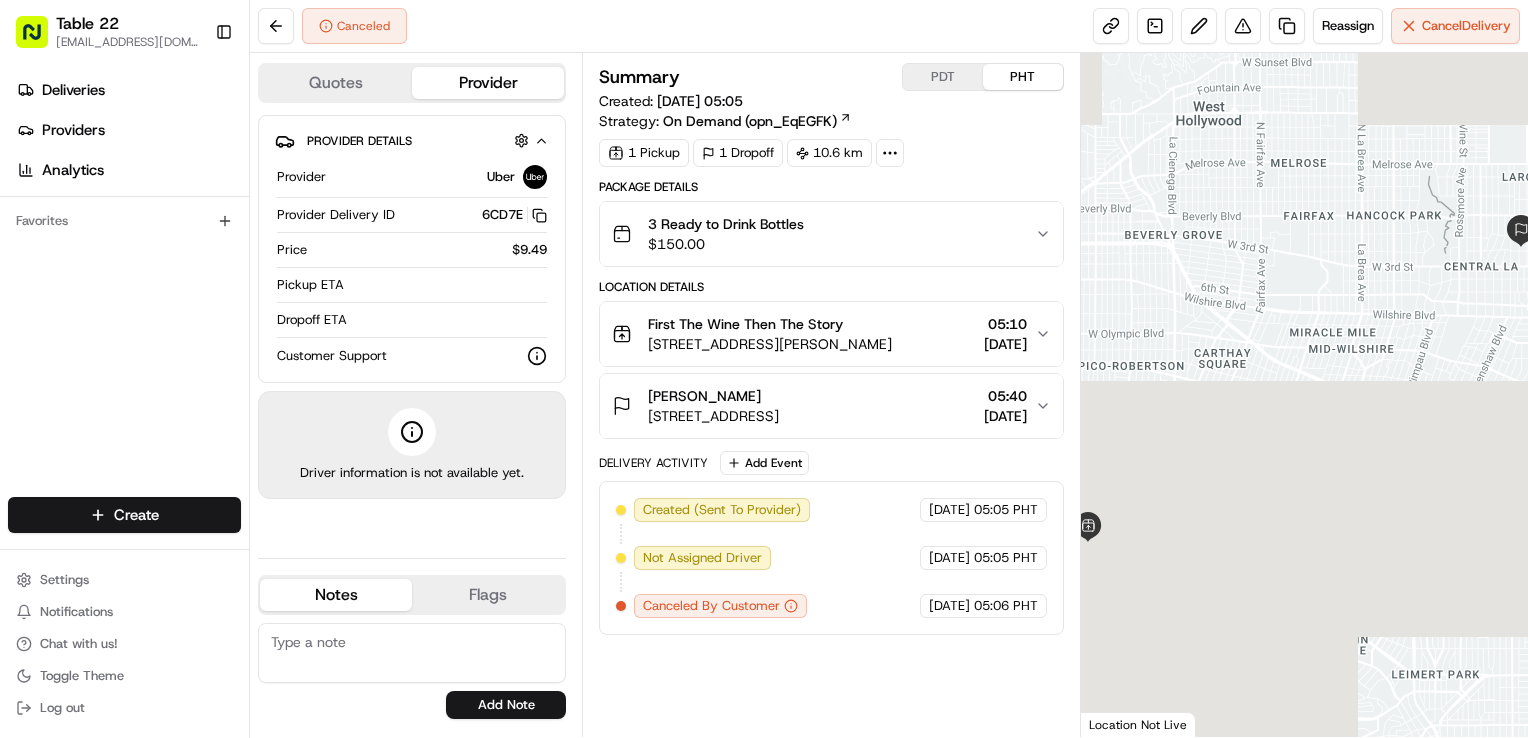 scroll, scrollTop: 0, scrollLeft: 0, axis: both 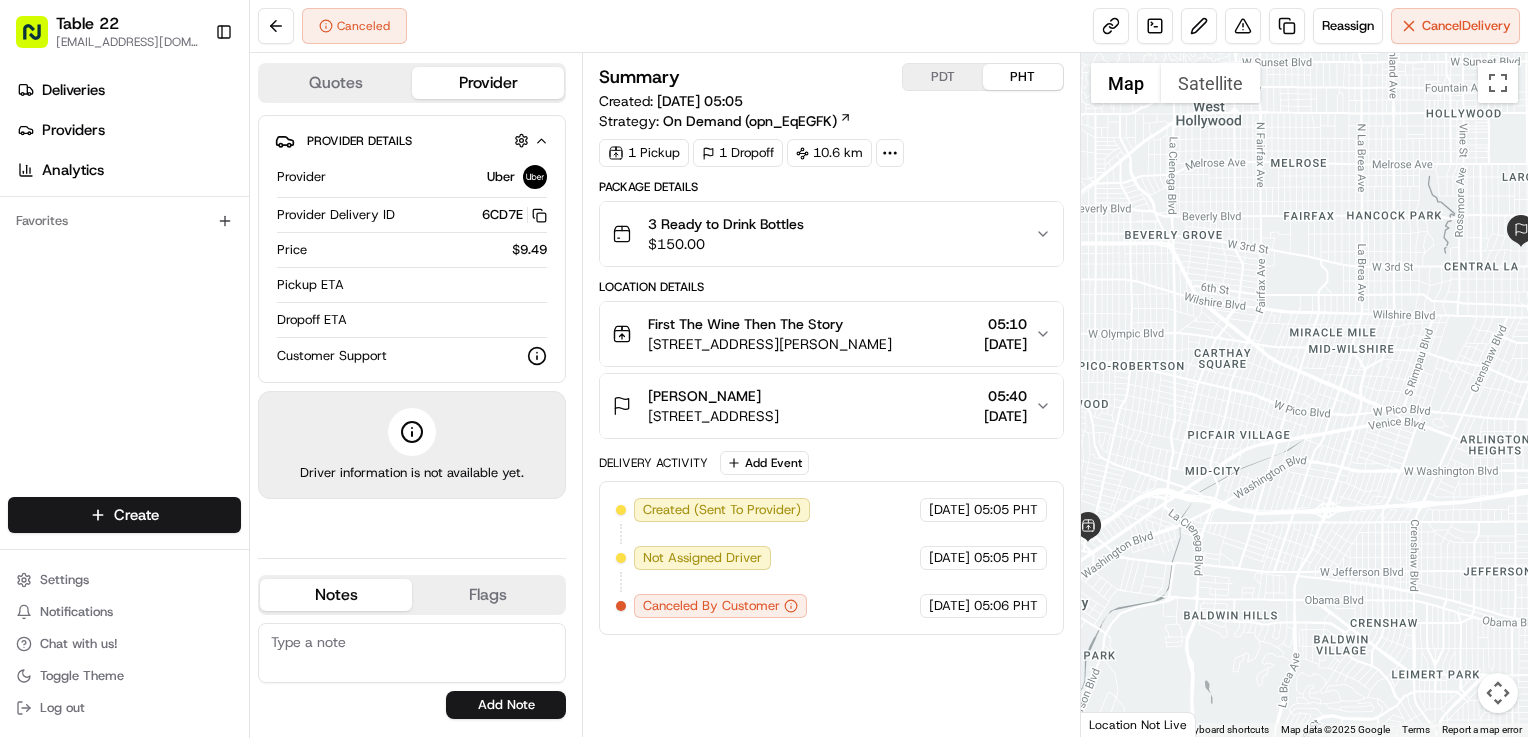 click on "[DATE]" at bounding box center [1005, 344] 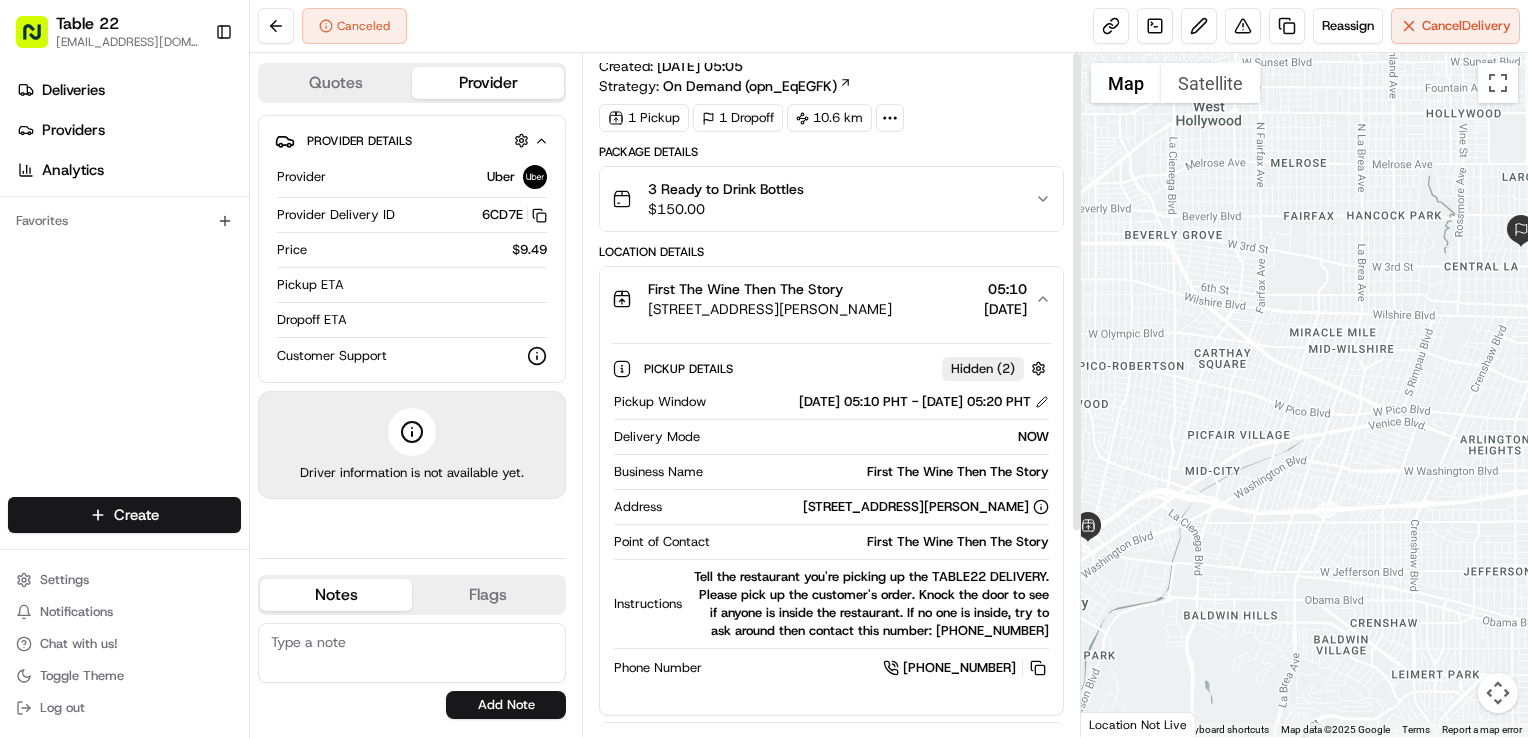 scroll, scrollTop: 0, scrollLeft: 0, axis: both 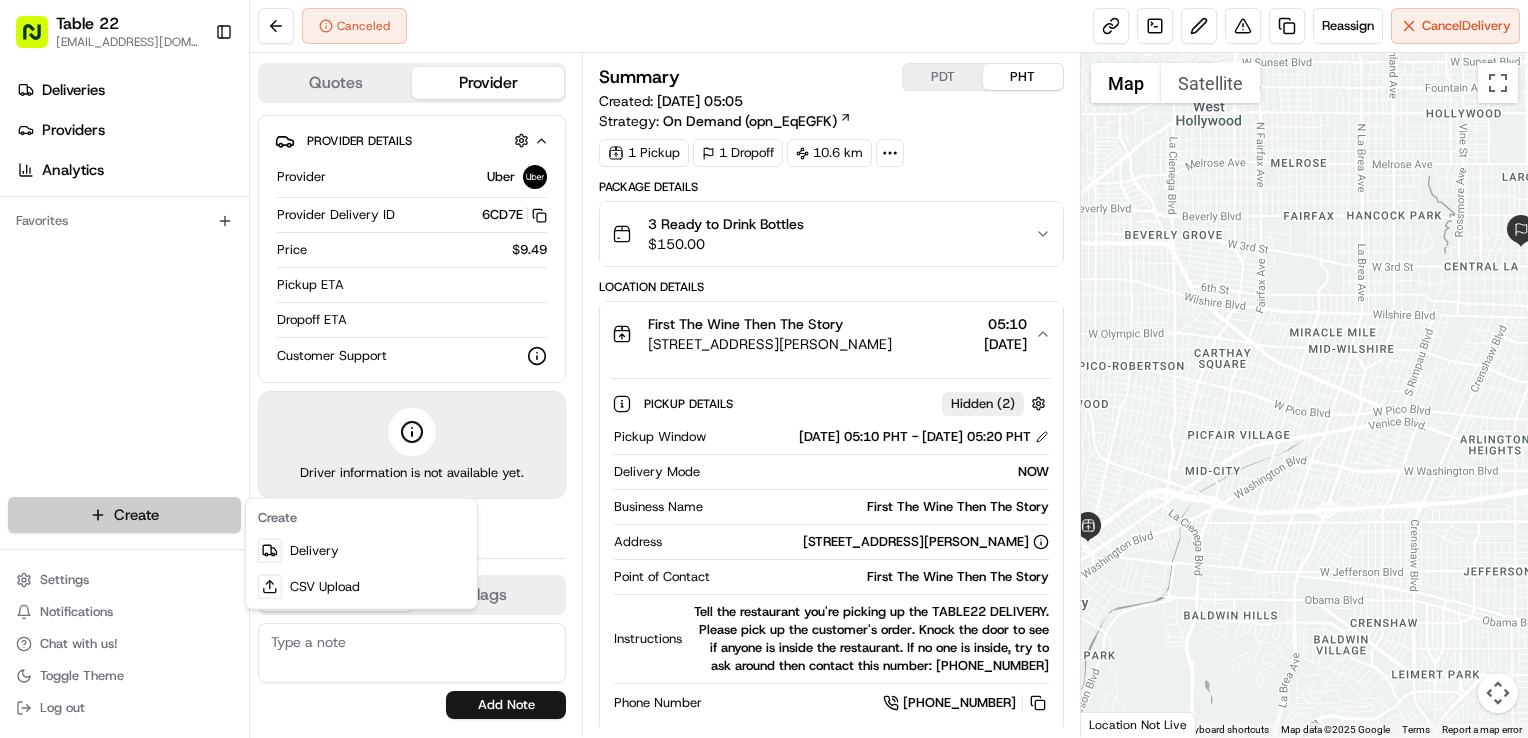 click on "Table 22 nikos@table22.com Toggle Sidebar Deliveries Providers Analytics Favorites Main Menu Members & Organization Organization Users Roles Preferences Customization Tracking Orchestration Automations Dispatch Strategy Locations Pickup Locations Dropoff Locations Billing Billing Refund Requests Integrations Notification Triggers Webhooks API Keys Request Logs Create Settings Notifications Chat with us! Toggle Theme Log out Canceled Reassign Cancel  Delivery Quotes Provider Provider Details Hidden ( 1 ) Provider Uber   Provider Delivery ID 6CD7E Copy  del_m7E8BmmvSy24uSDzFRbNfg 6CD7E Price $9.49 Pickup ETA Dropoff ETA Customer Support Driver information is not available yet. Notes Flags nikos@table22.com margarita@table22.com lauren.dodson@table22.com terra@table22.com Add Note nikos@table22.com margarita@table22.com lauren.dodson@table22.com terra@table22.com Add Flag Summary PDT PHT Created:   18/07/2025 05:05 Strategy:   On Demand (opn_EqEGFK) 1   Pickup 1   Dropoff 10.6 km Package Details" at bounding box center (764, 369) 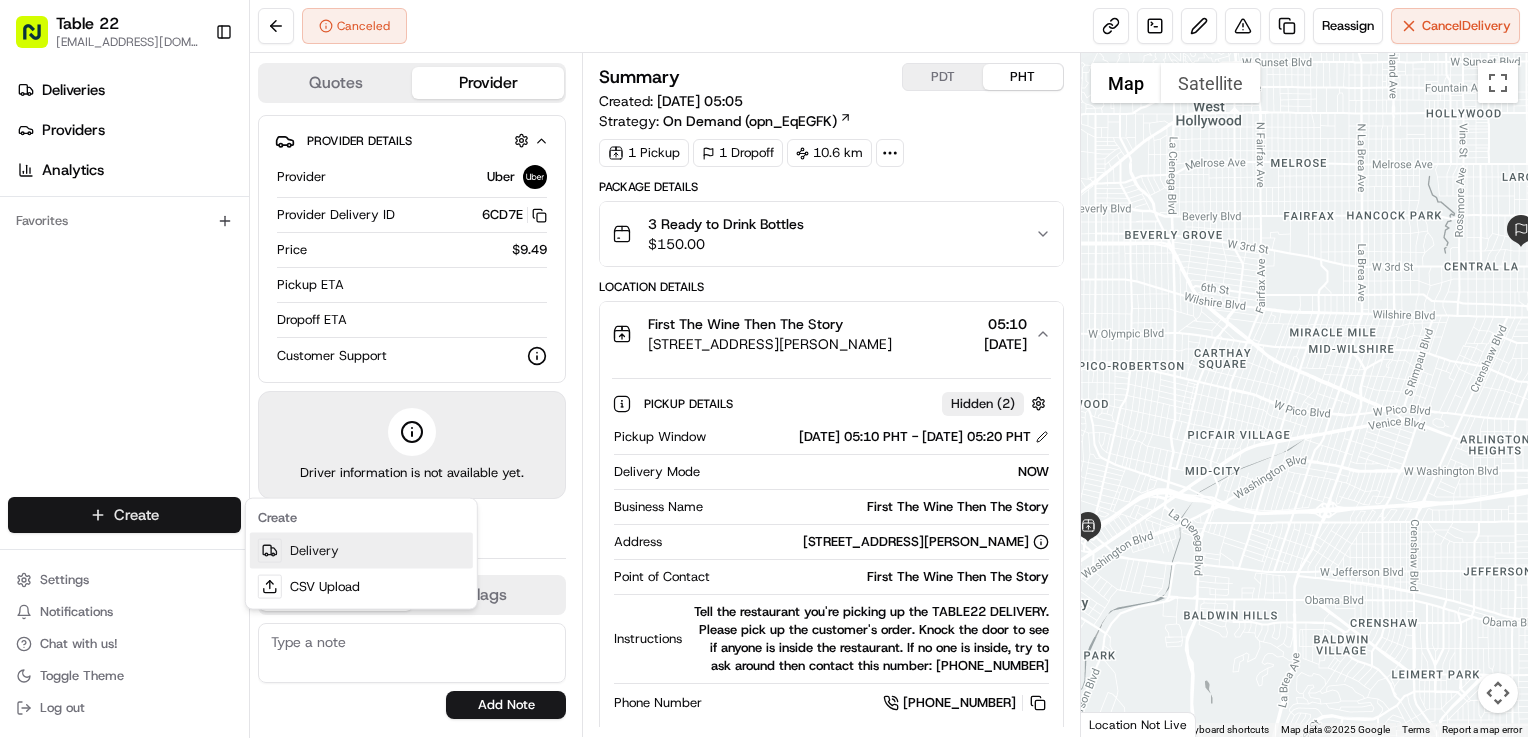 click on "Delivery" at bounding box center (361, 551) 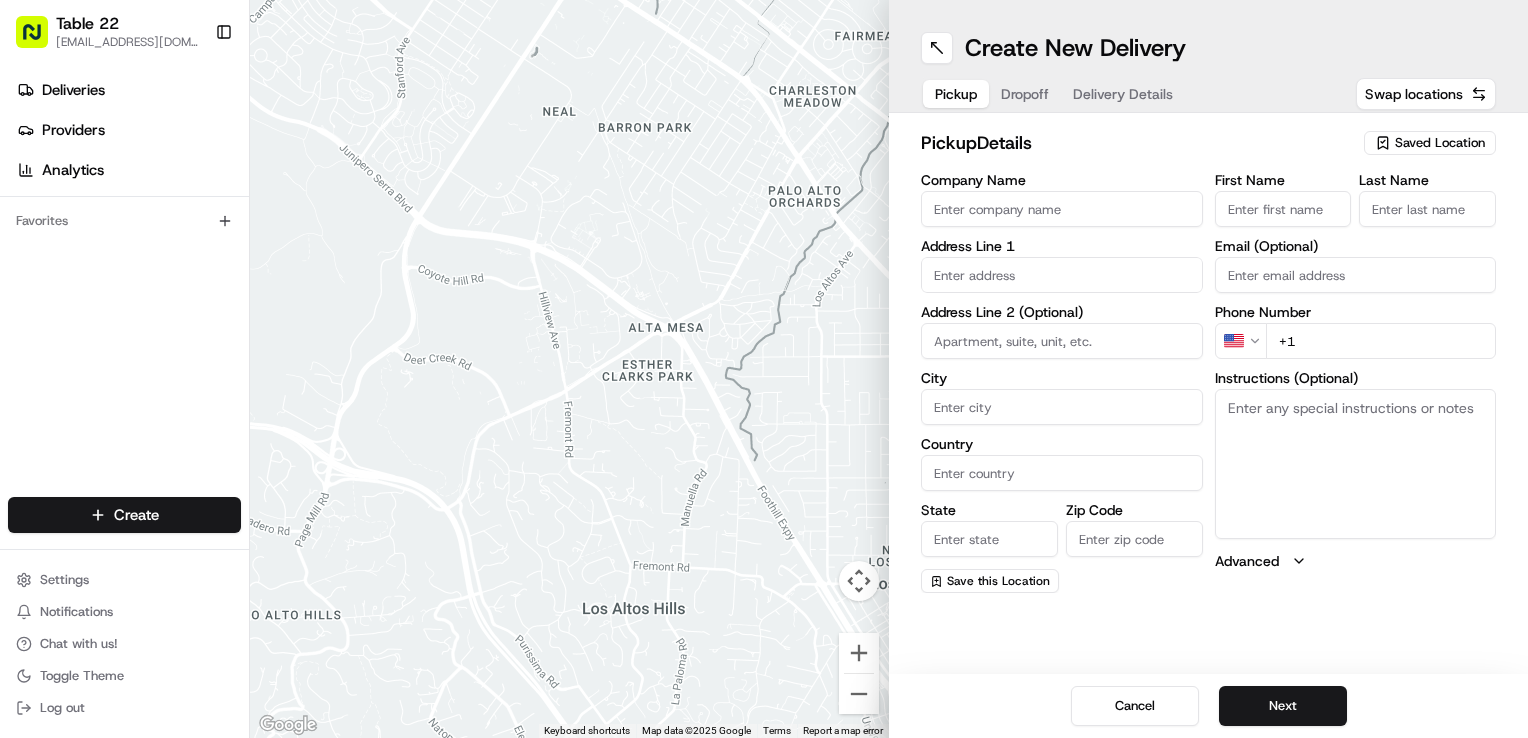 click on "Delivery Details" at bounding box center [1123, 94] 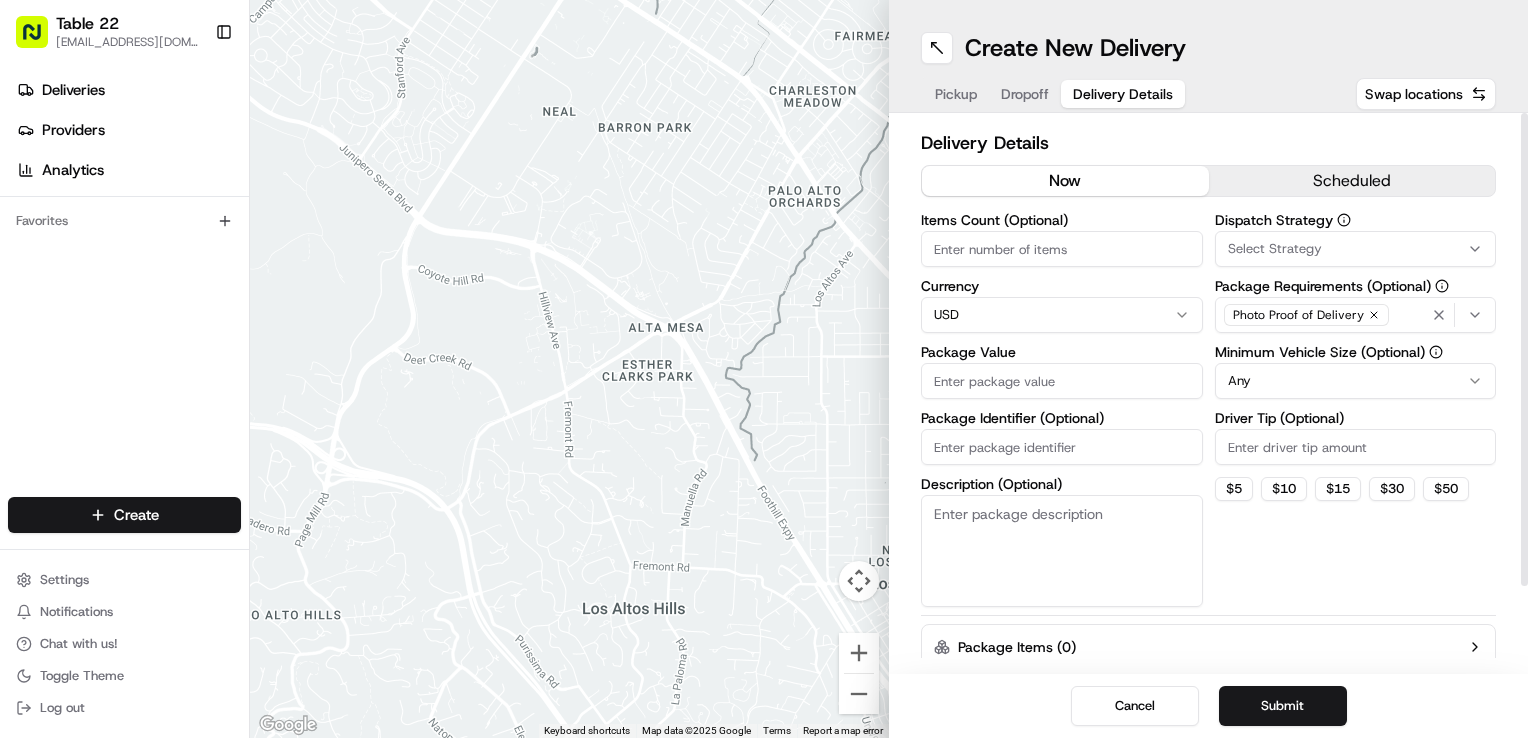 click on "Photo Proof of Delivery" at bounding box center (1356, 315) 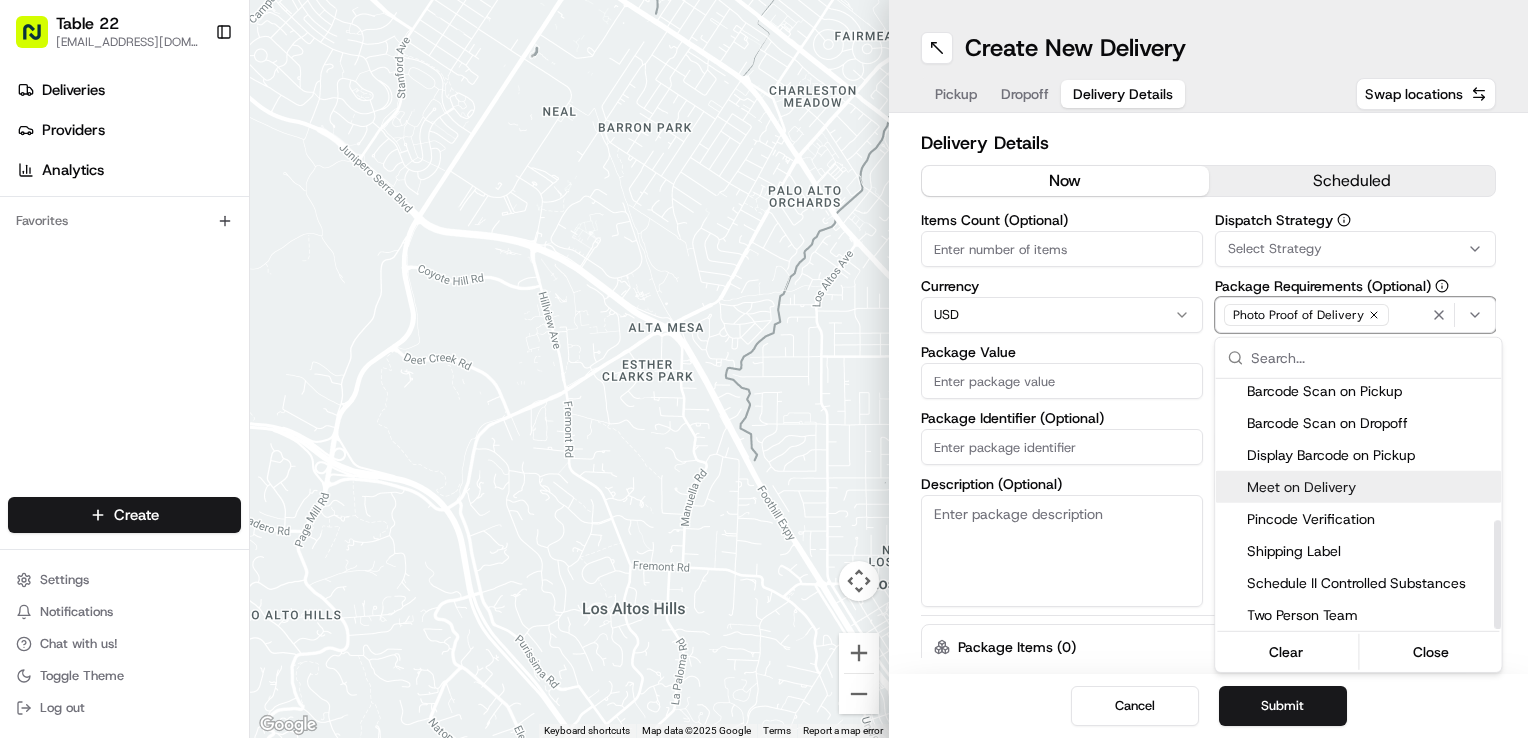 scroll, scrollTop: 325, scrollLeft: 0, axis: vertical 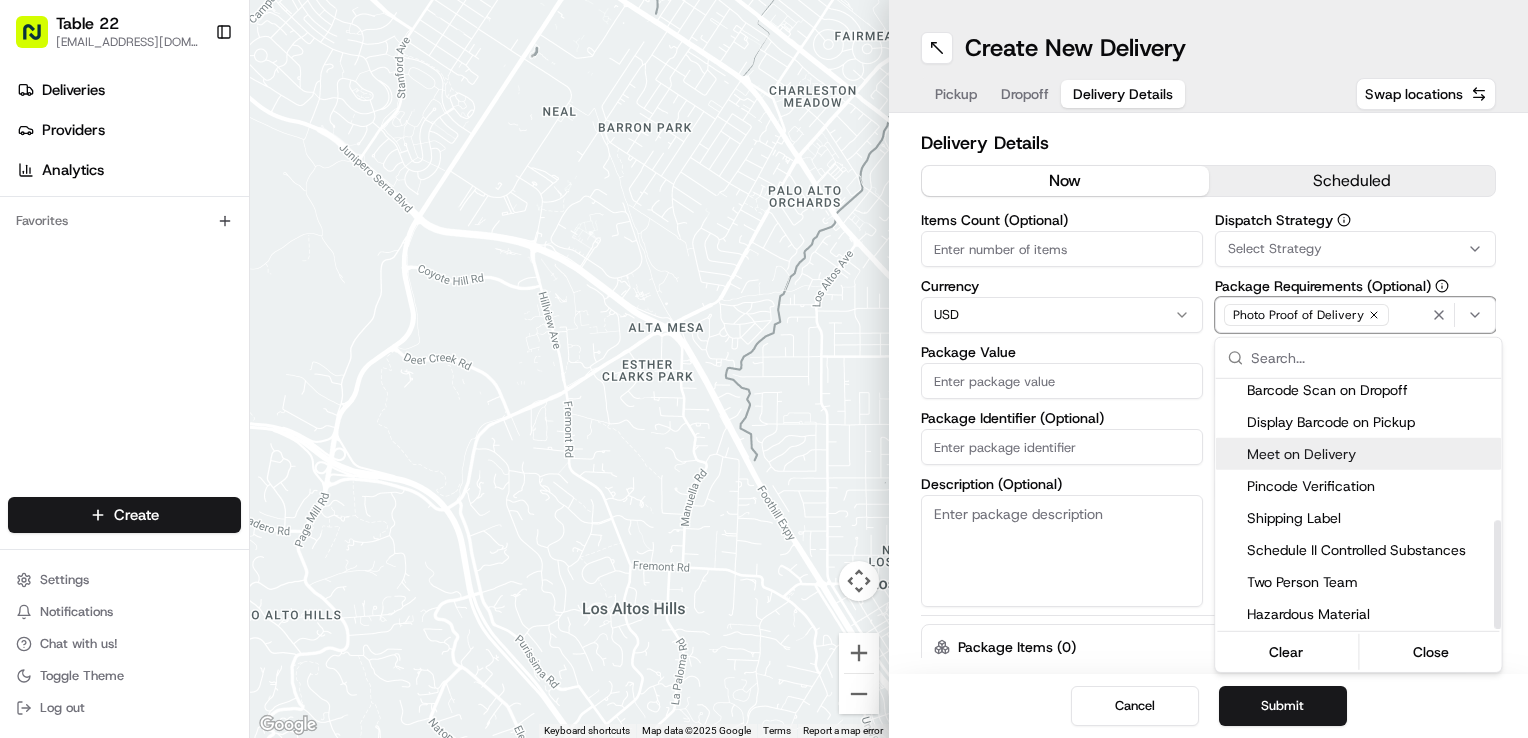 click on "Meet on Delivery" at bounding box center [1370, 454] 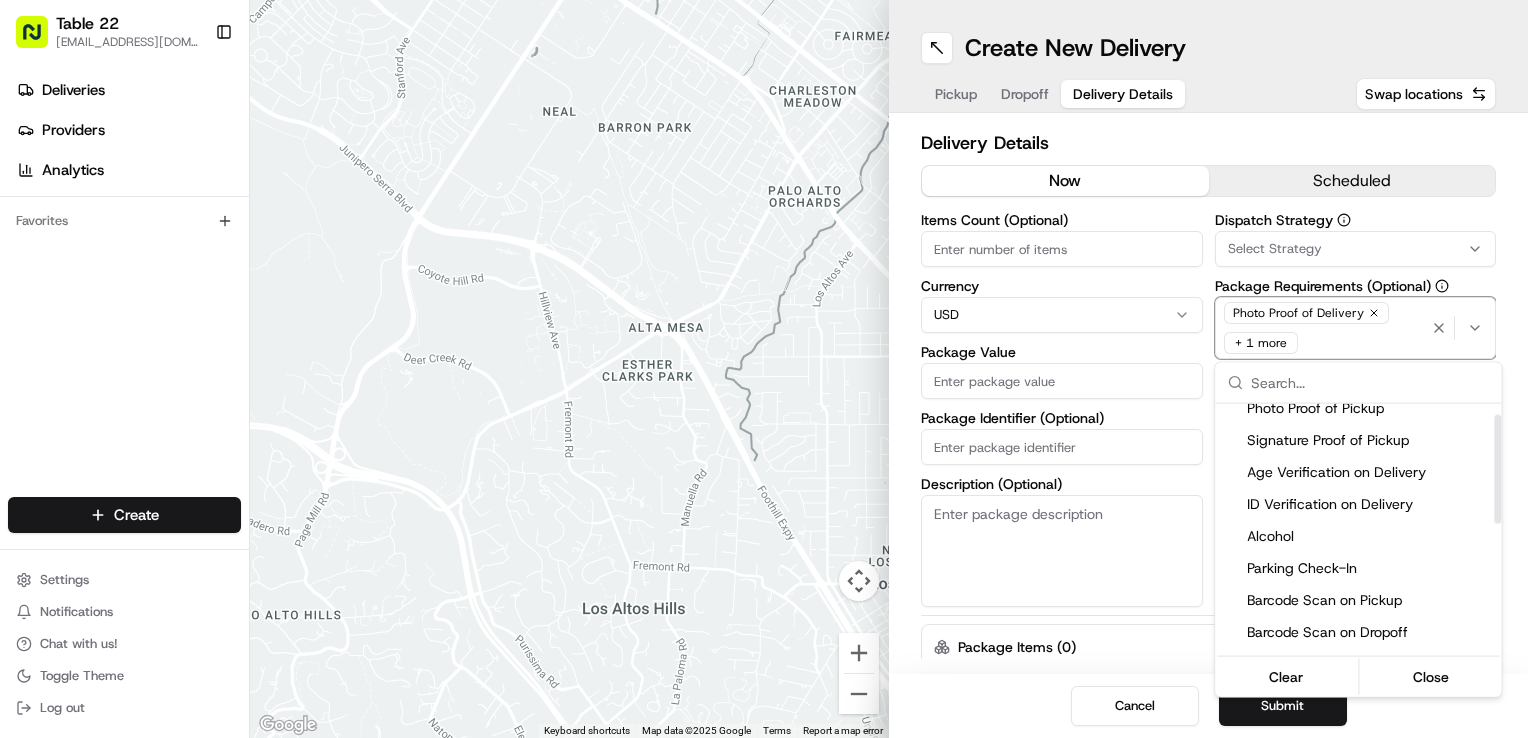 scroll, scrollTop: 0, scrollLeft: 0, axis: both 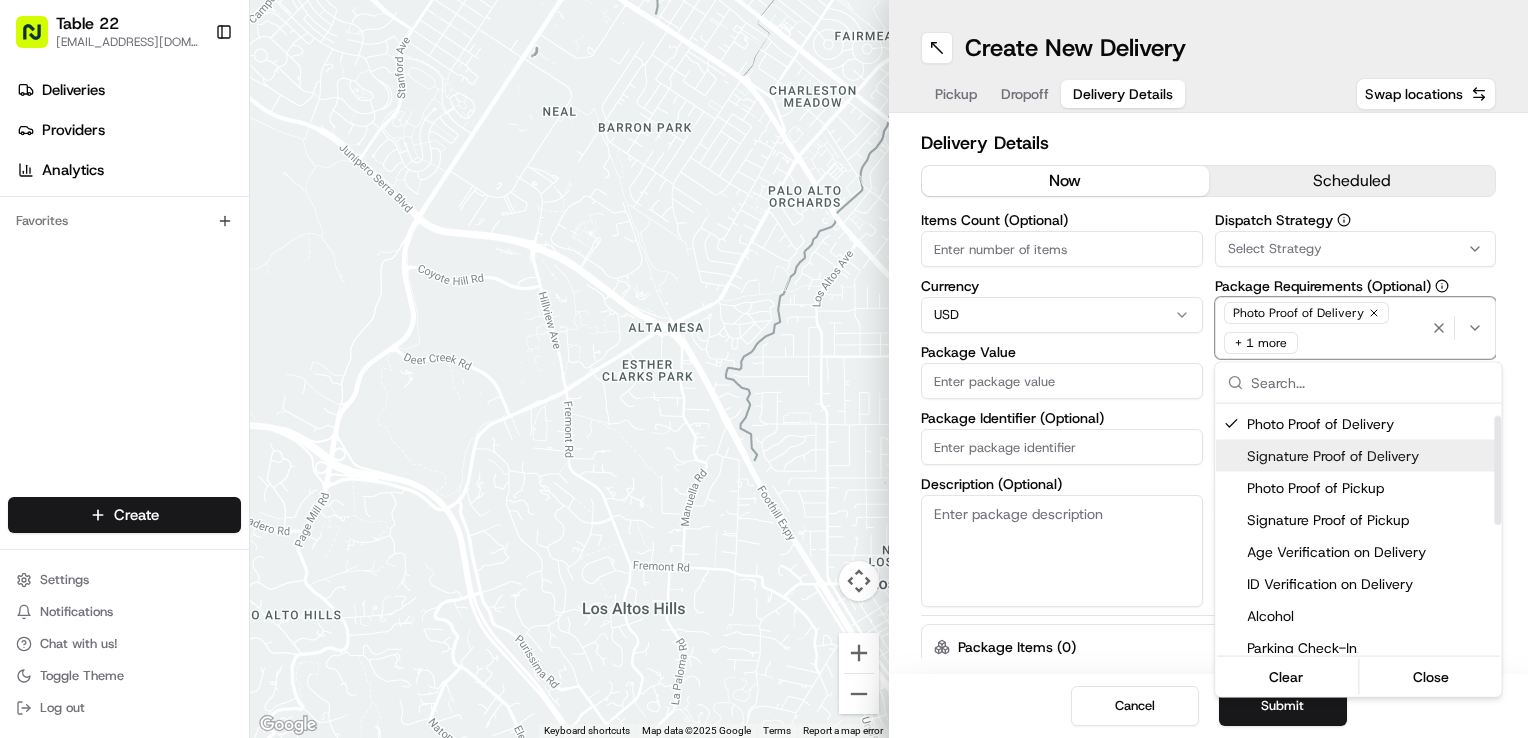 drag, startPoint x: 1499, startPoint y: 475, endPoint x: 1504, endPoint y: 487, distance: 13 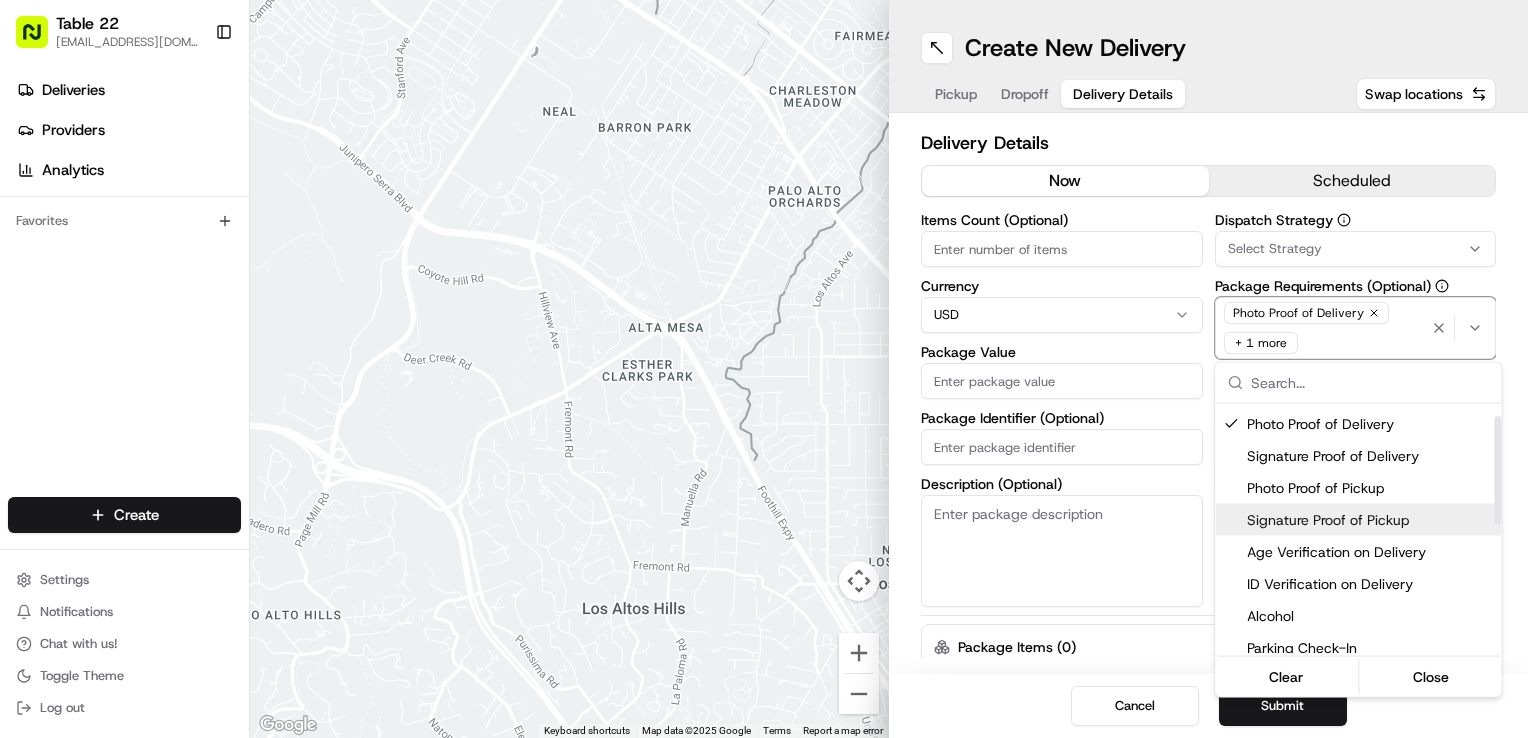 scroll, scrollTop: 228, scrollLeft: 0, axis: vertical 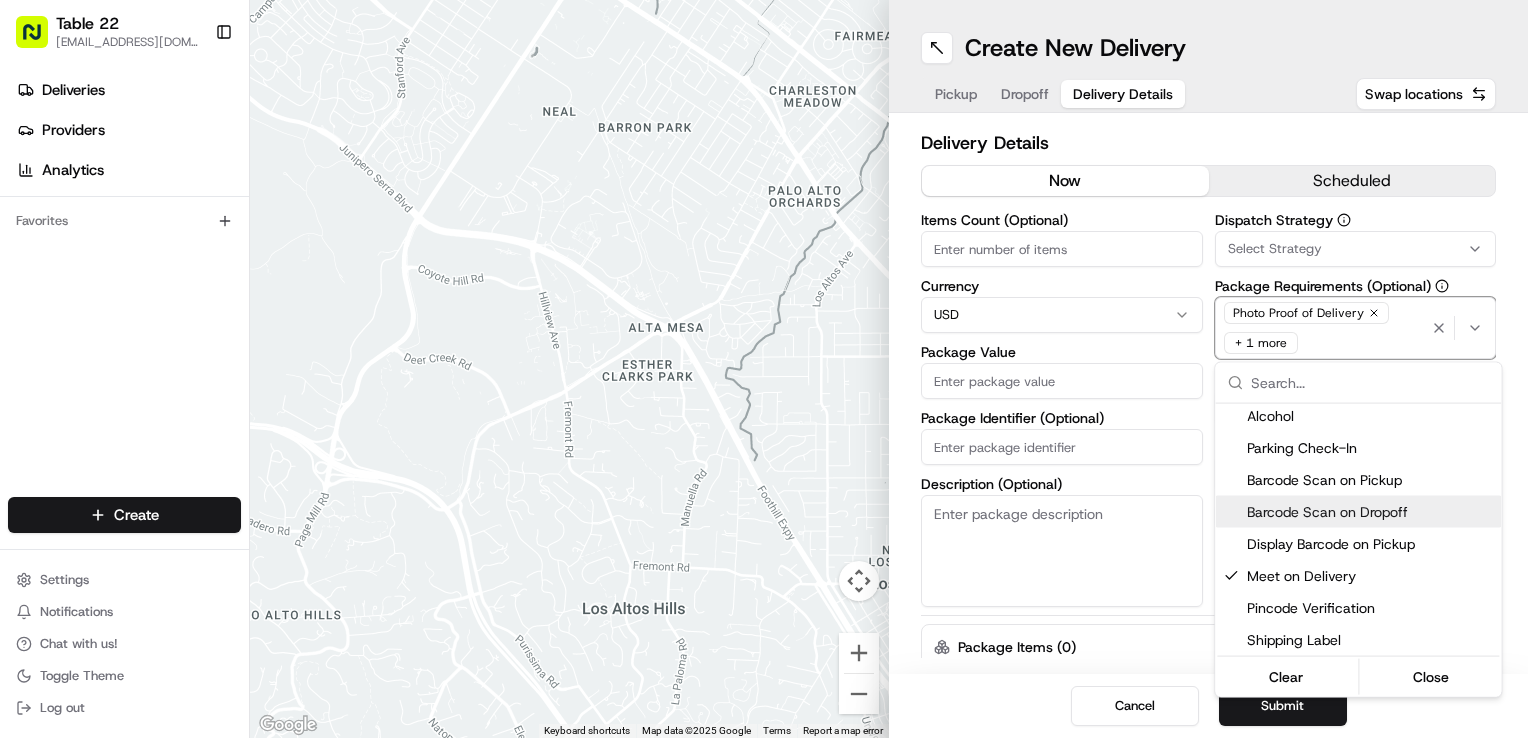 click on "Table 22 nikos@table22.com Toggle Sidebar Deliveries Providers Analytics Favorites Main Menu Members & Organization Organization Users Roles Preferences Customization Tracking Orchestration Automations Dispatch Strategy Locations Pickup Locations Dropoff Locations Billing Billing Refund Requests Integrations Notification Triggers Webhooks API Keys Request Logs Create Settings Notifications Chat with us! Toggle Theme Log out ← Move left → Move right ↑ Move up ↓ Move down + Zoom in - Zoom out Home Jump left by 75% End Jump right by 75% Page Up Jump up by 75% Page Down Jump down by 75% Keyboard shortcuts Map Data Map data ©2025 Google Map data ©2025 Google 500 m  Click to toggle between metric and imperial units Terms Report a map error Create New Delivery Pickup Dropoff Delivery Details Swap locations Delivery Details now scheduled Items Count (Optional) Currency USD Package Value Package Identifier (Optional) Description (Optional) Dispatch Strategy Select Strategy + 1 more Any $ 5 $" at bounding box center [764, 369] 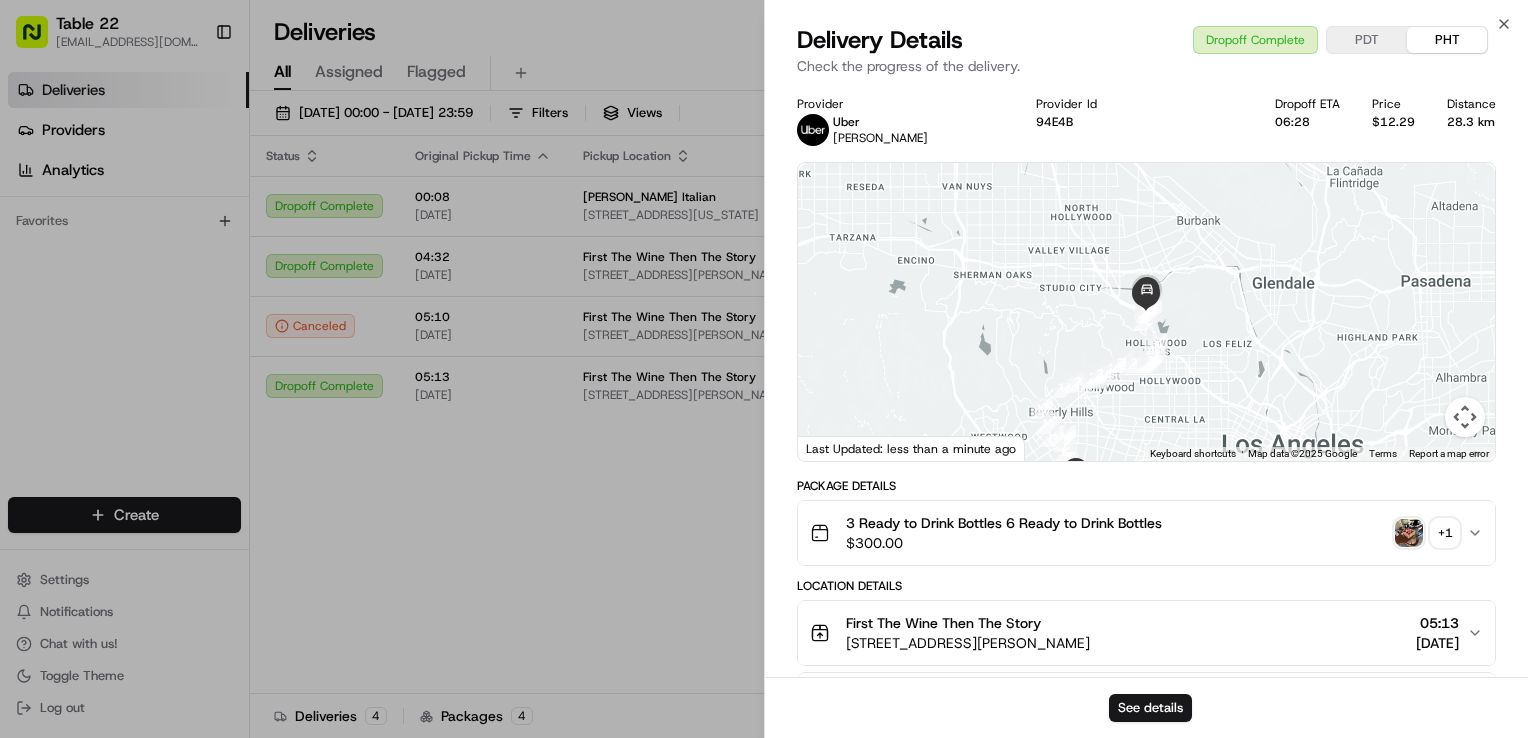 scroll, scrollTop: 0, scrollLeft: 0, axis: both 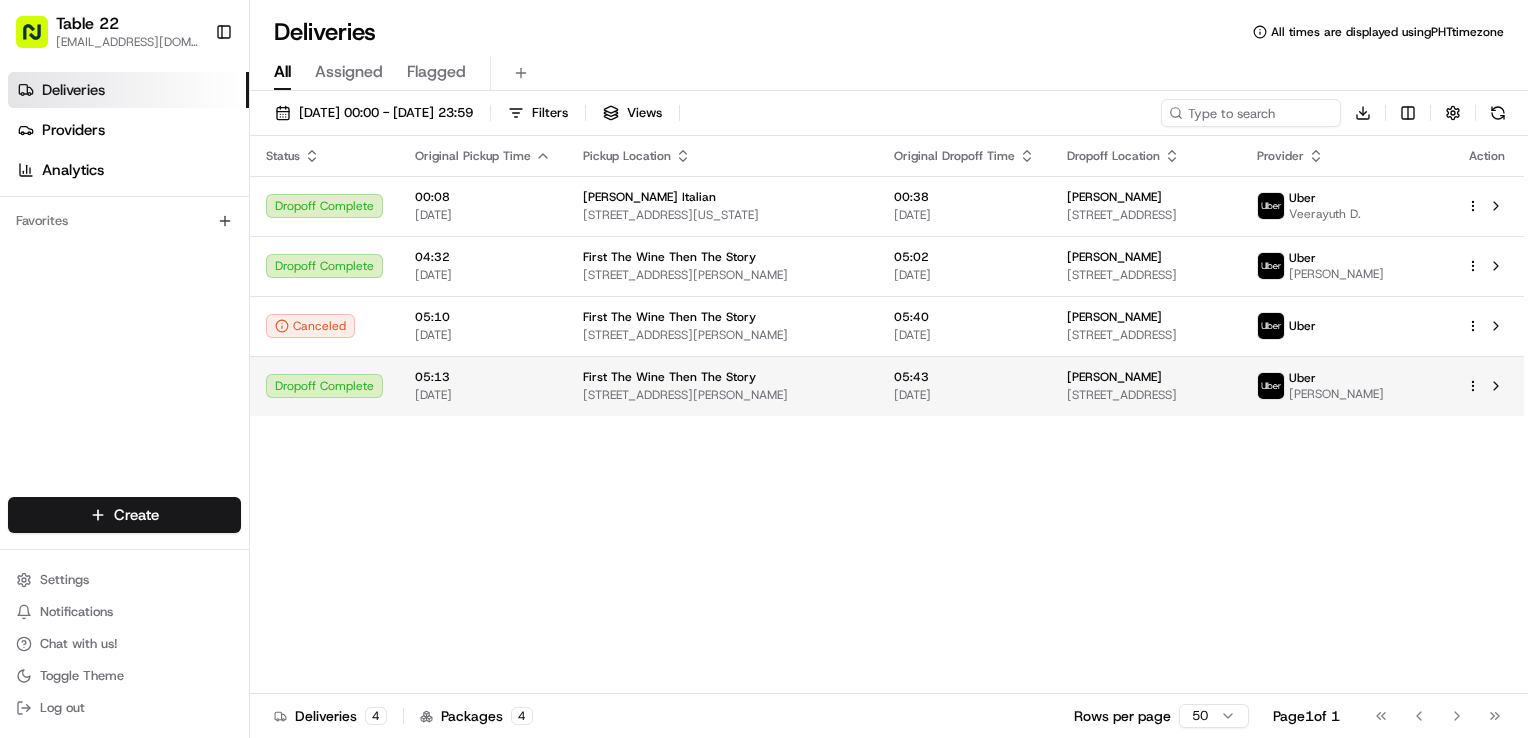 click on "[STREET_ADDRESS][PERSON_NAME]" at bounding box center [722, 395] 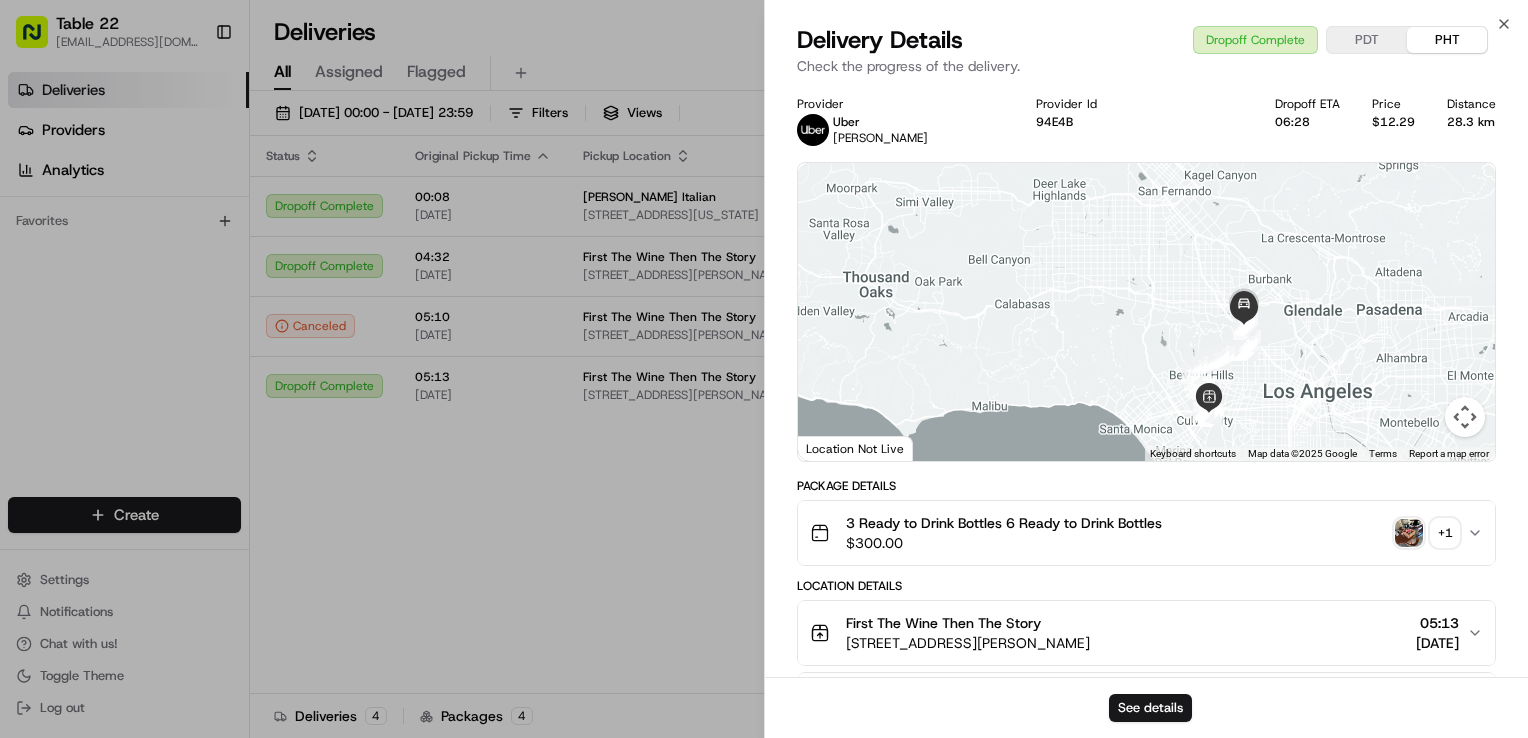click at bounding box center [1409, 533] 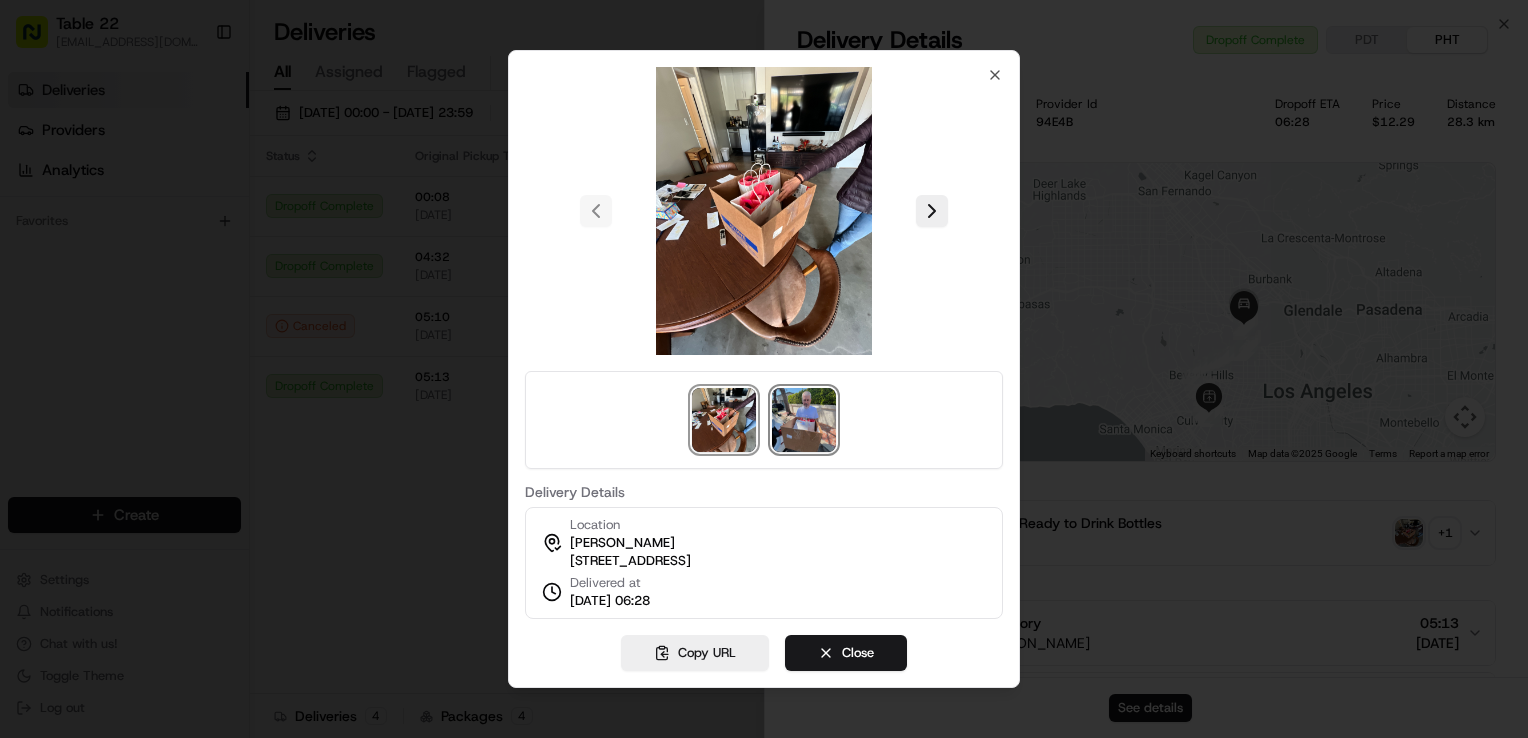 click at bounding box center [804, 420] 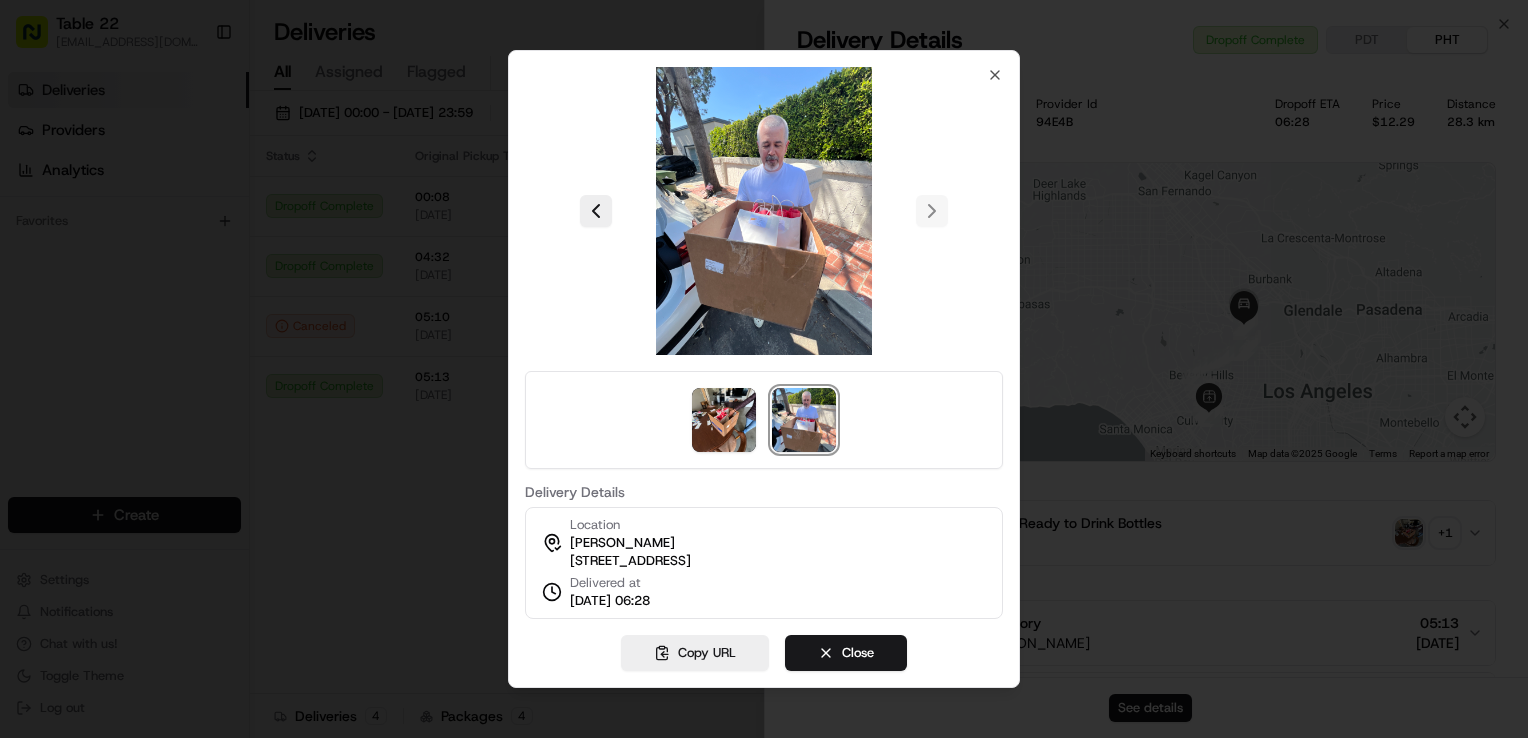 click at bounding box center [764, 211] 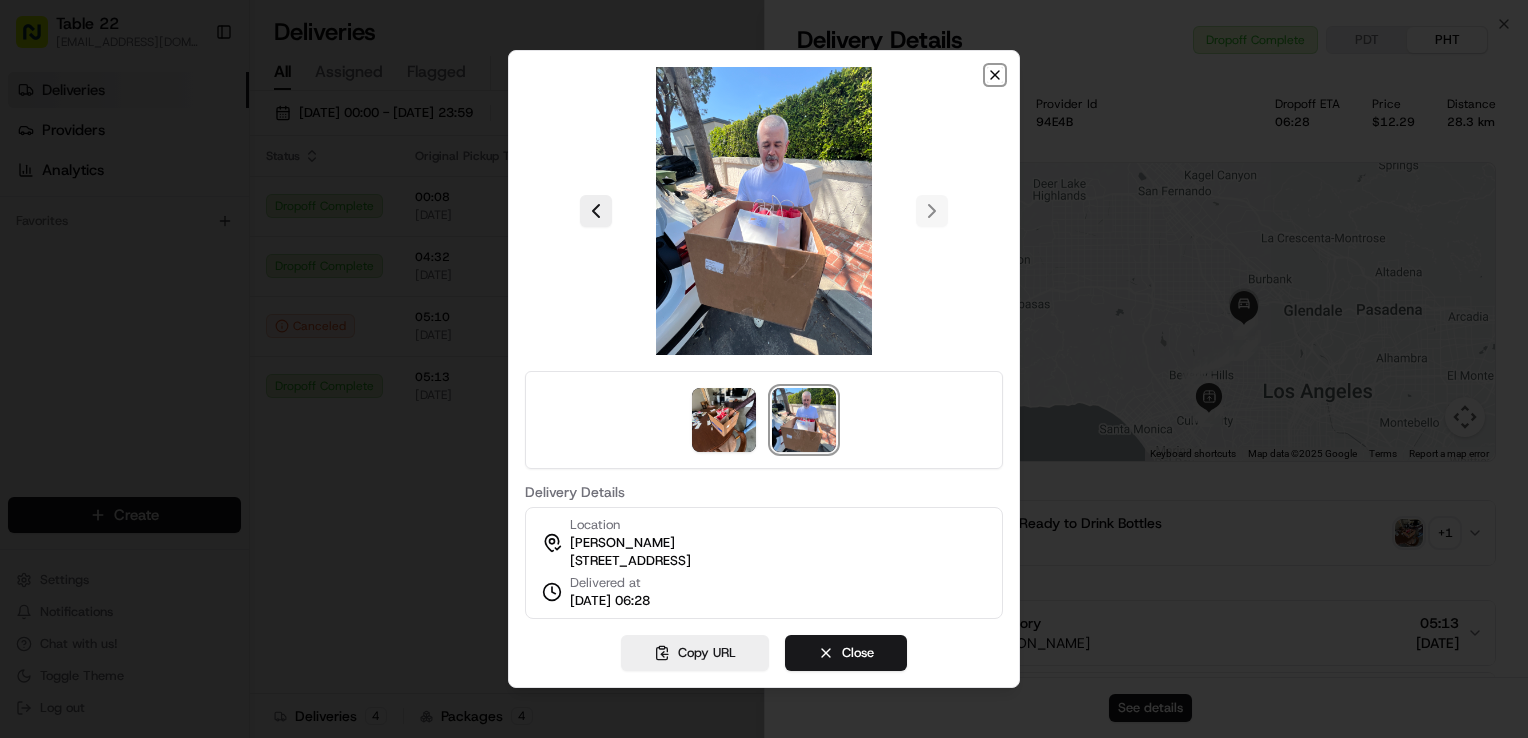 click 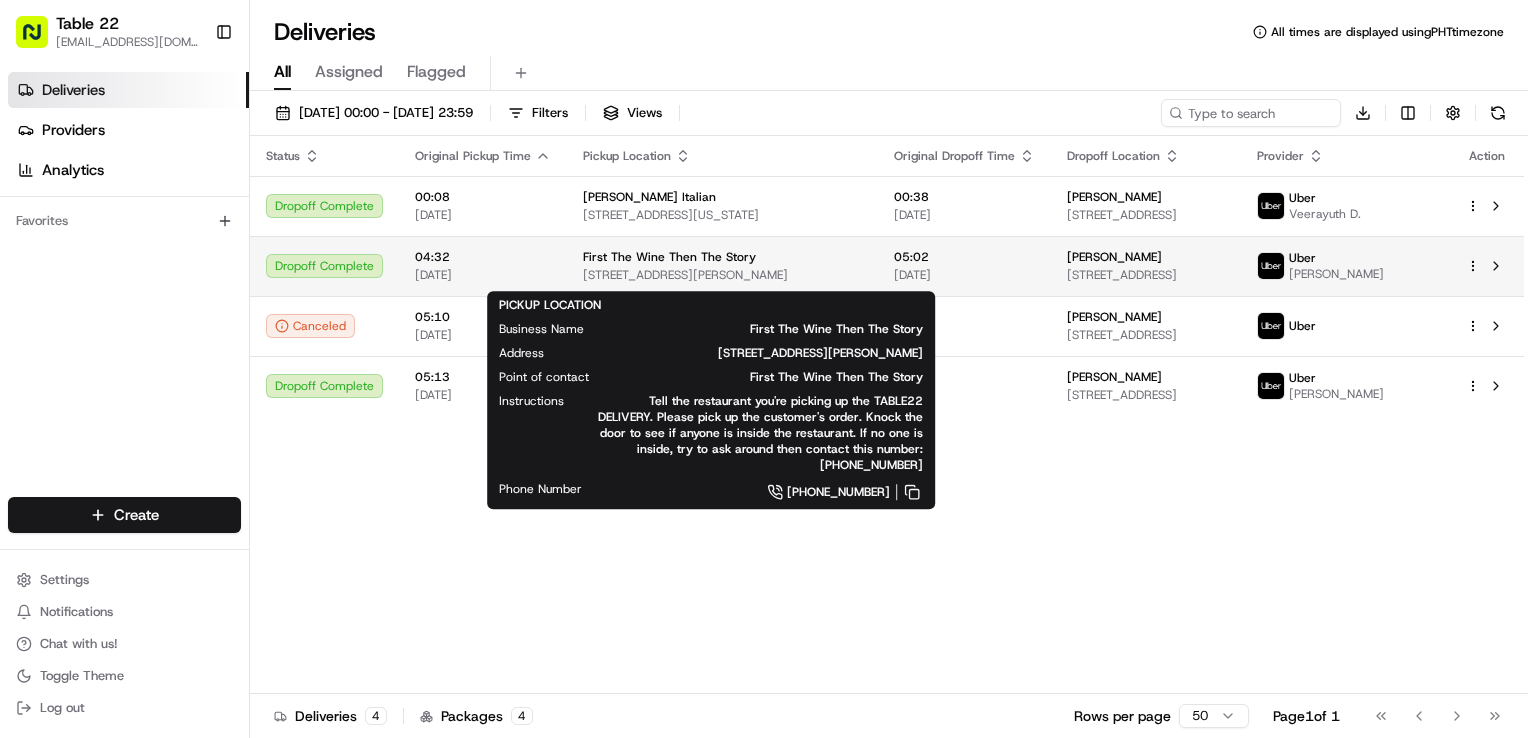 click on "First The Wine Then The Story" at bounding box center [669, 257] 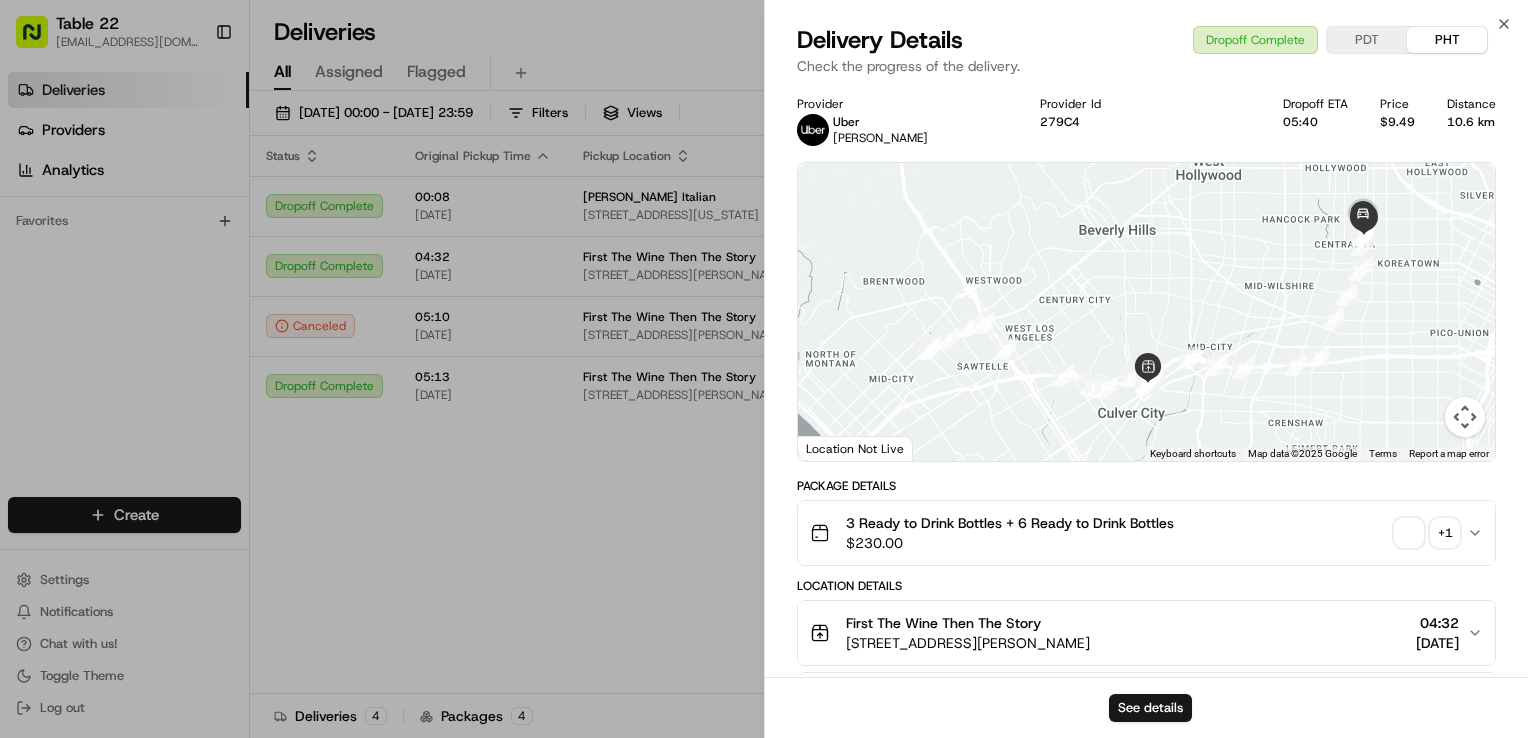 click on "+ 1" at bounding box center [1445, 533] 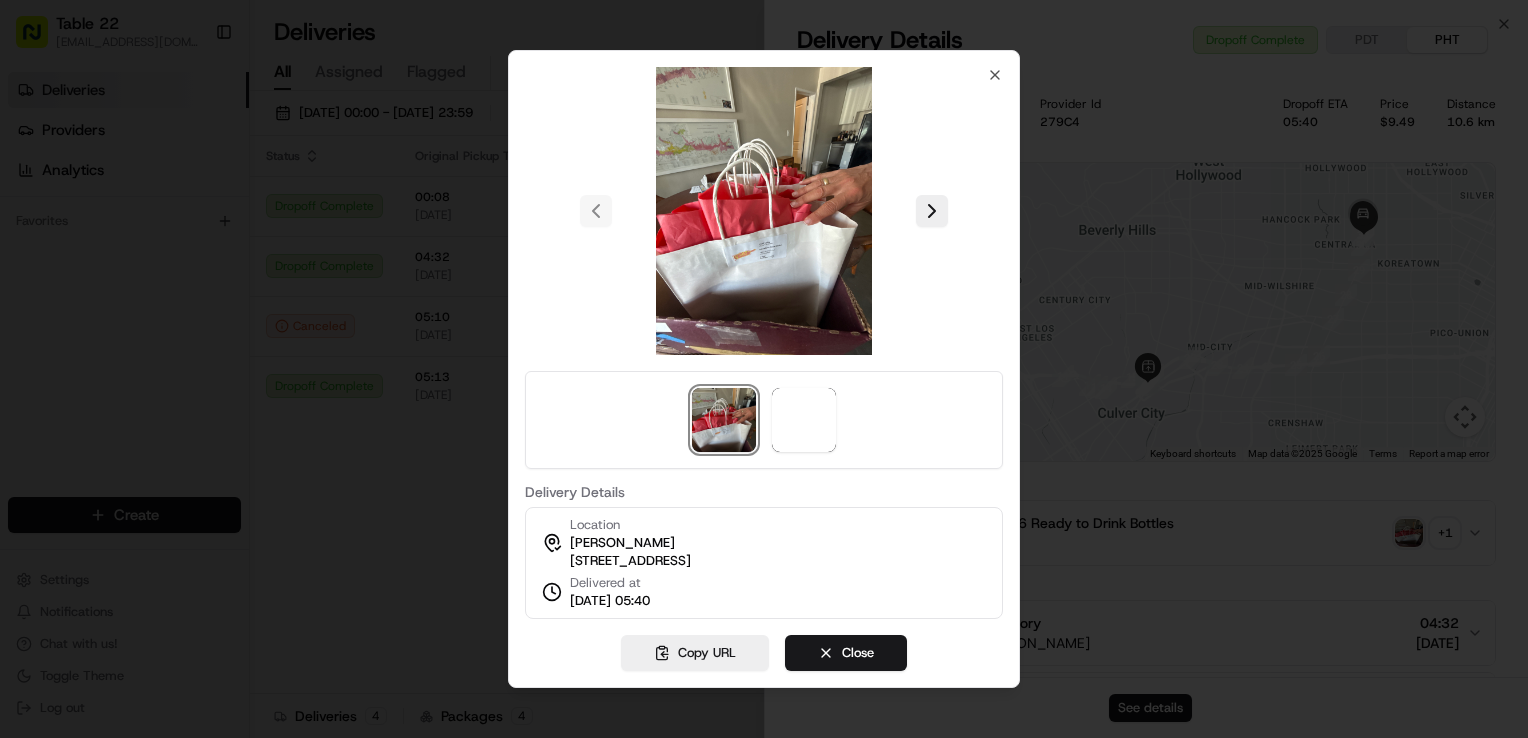 click at bounding box center (724, 420) 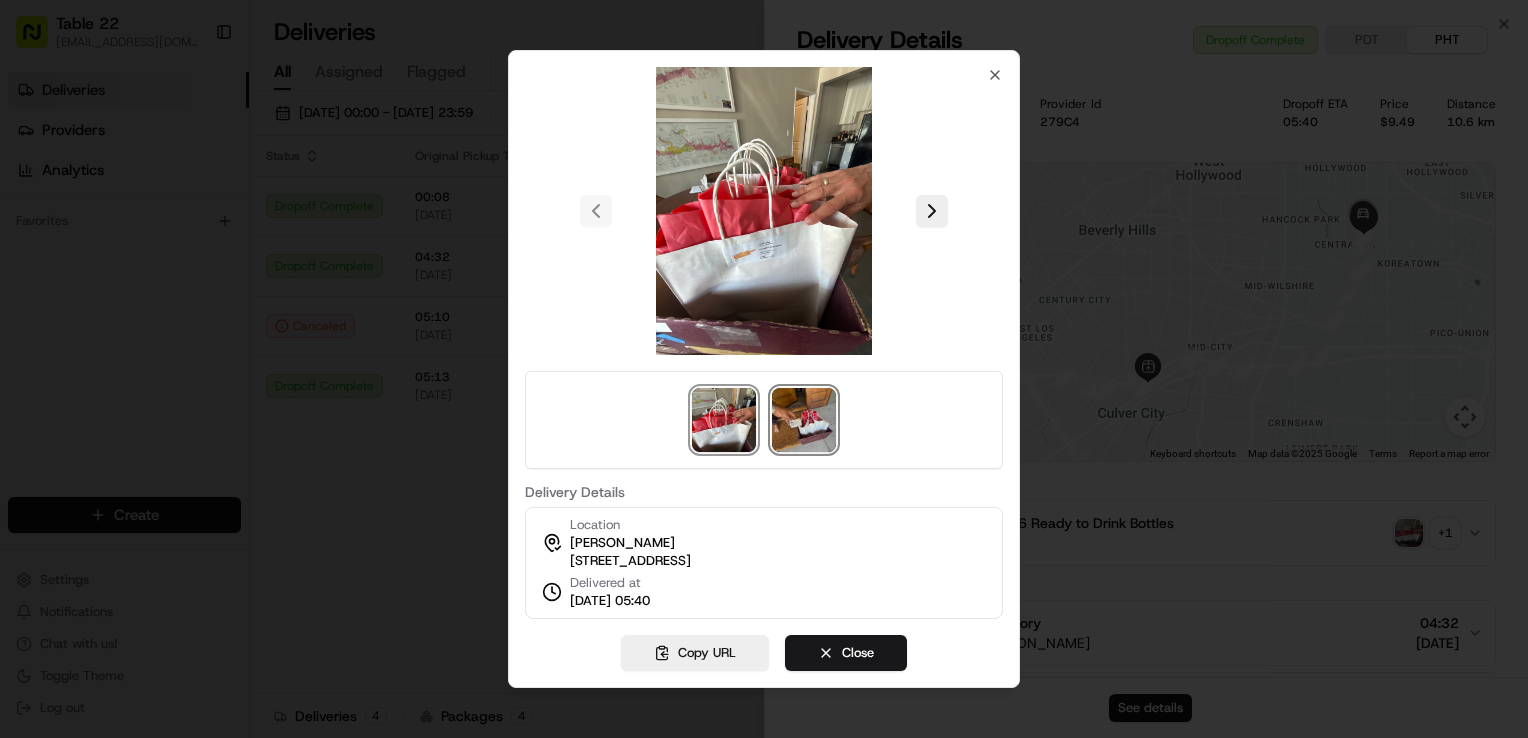 click at bounding box center (804, 420) 